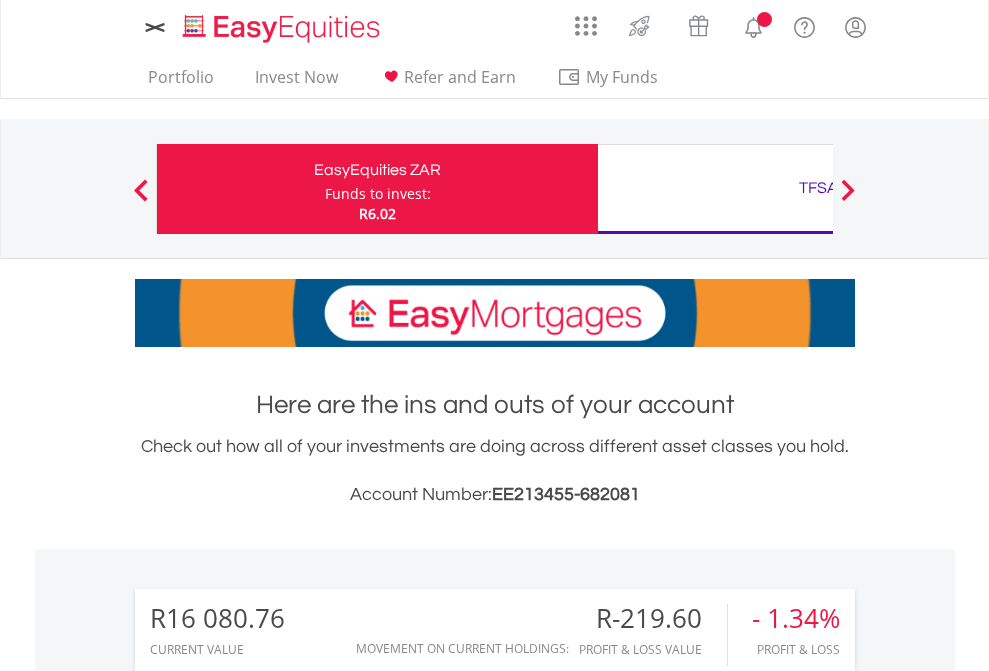 scroll, scrollTop: 0, scrollLeft: 0, axis: both 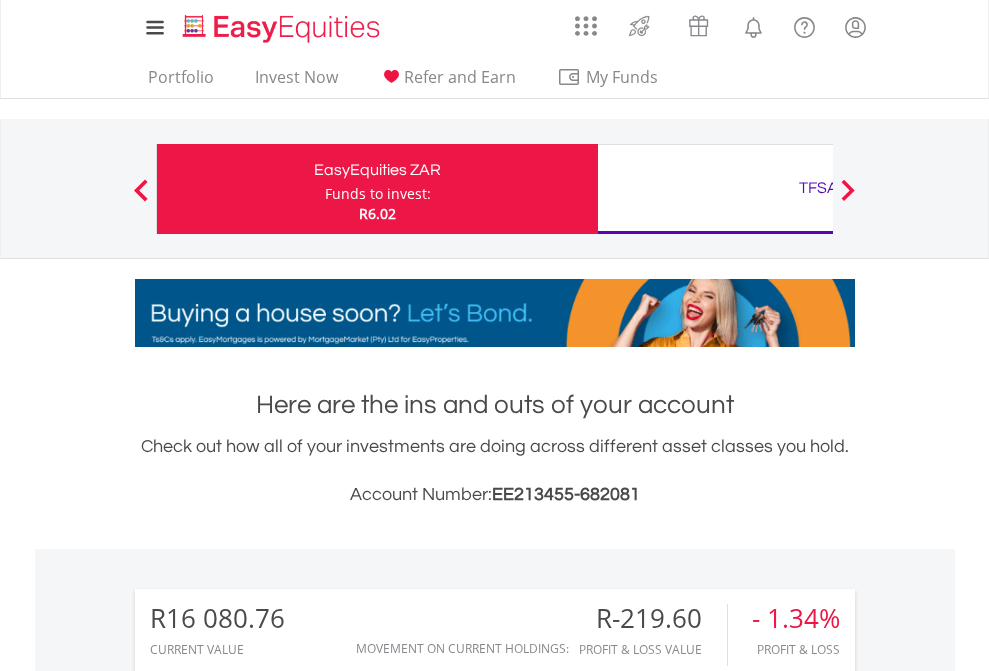 click on "Funds to invest:" at bounding box center [378, 194] 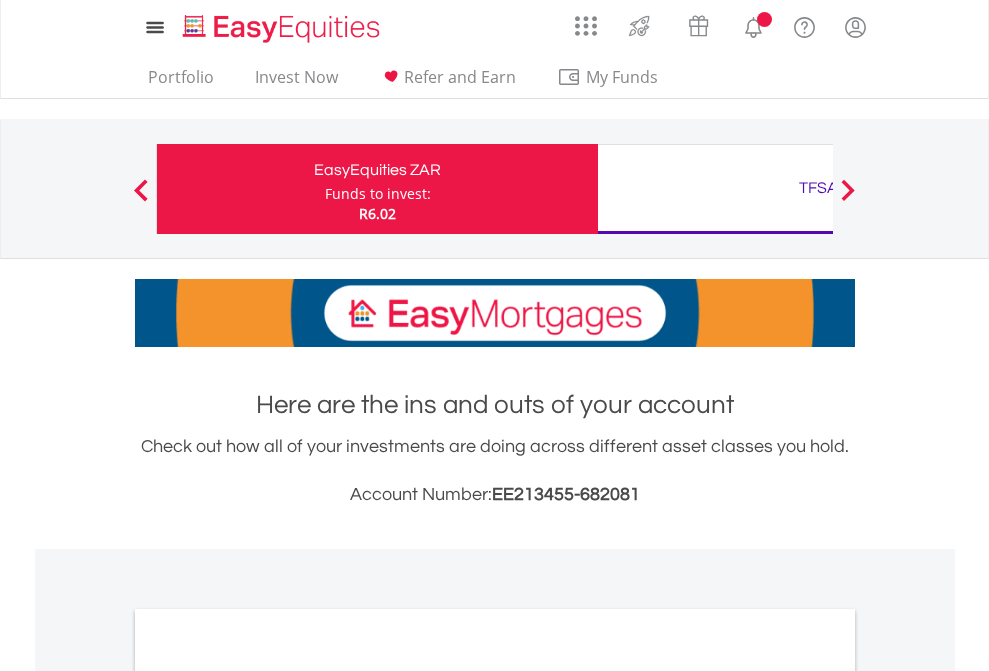 scroll, scrollTop: 0, scrollLeft: 0, axis: both 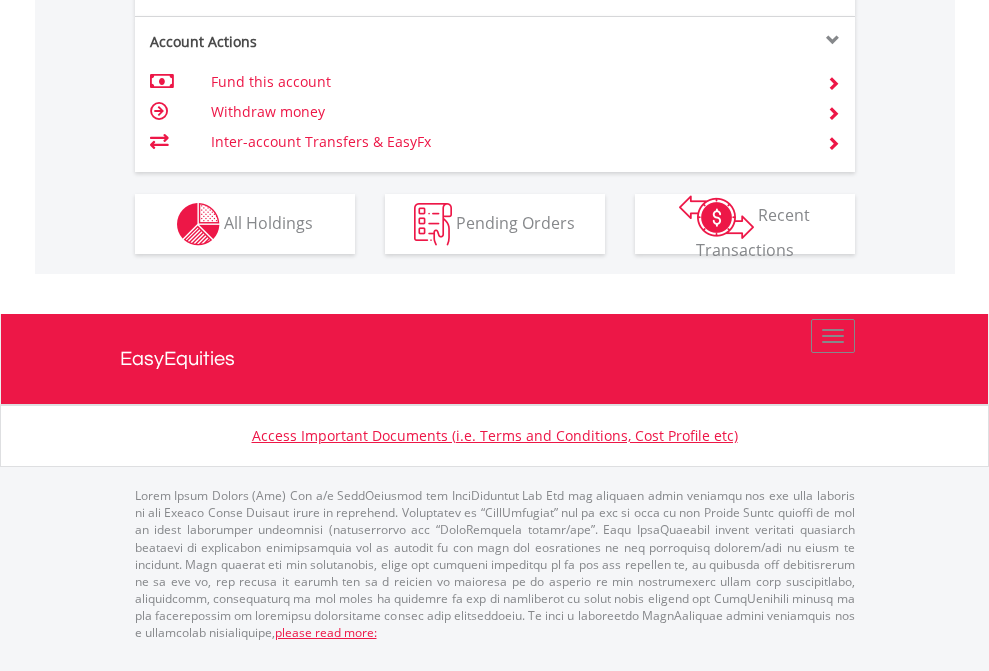 click on "Investment types" at bounding box center [706, -337] 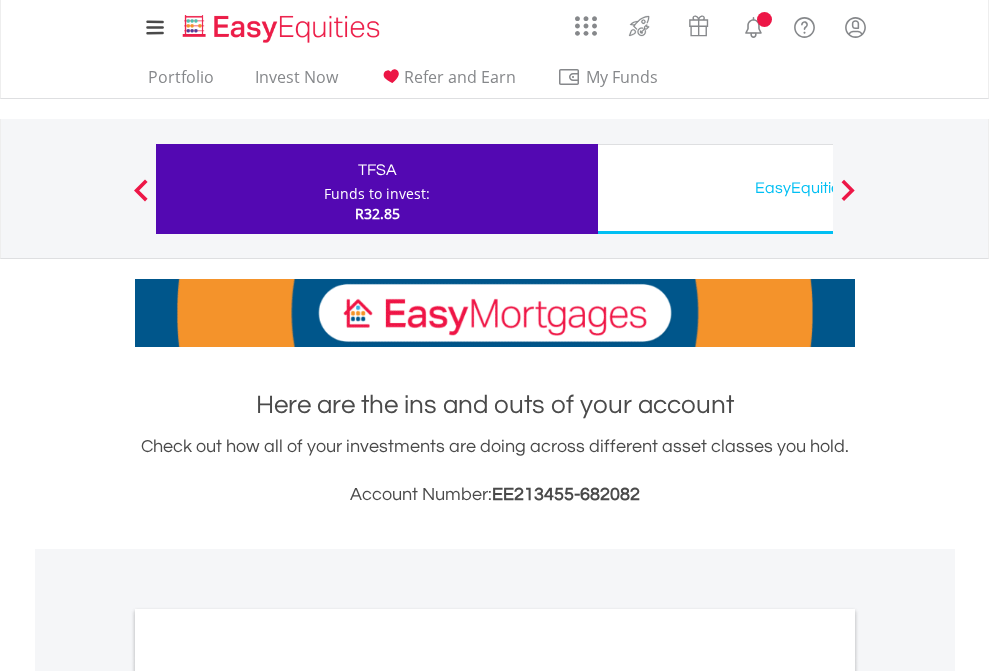 scroll, scrollTop: 0, scrollLeft: 0, axis: both 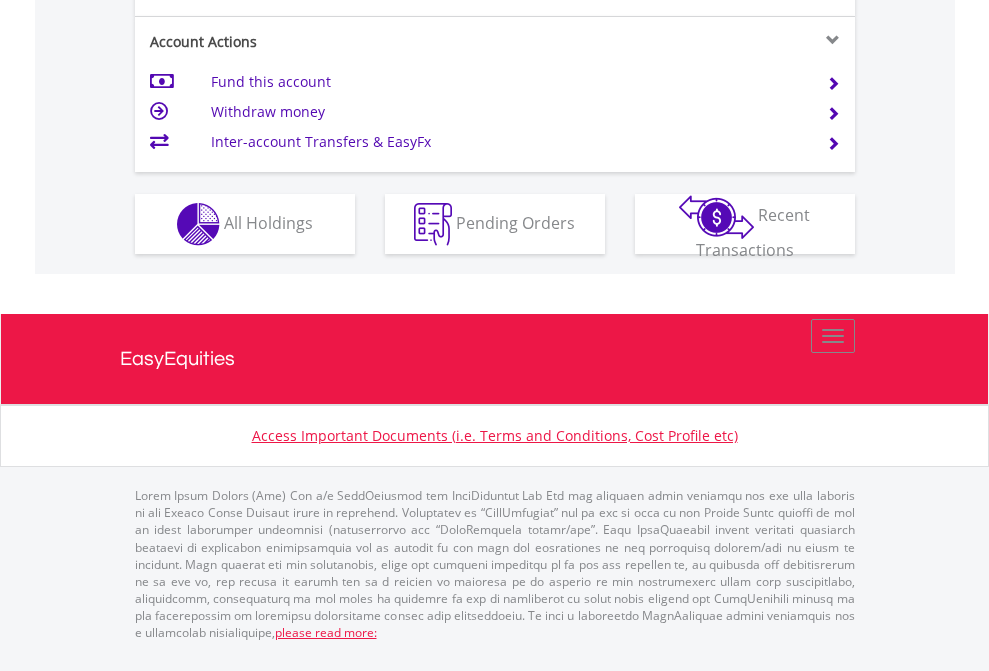 click on "Investment types" at bounding box center [706, -337] 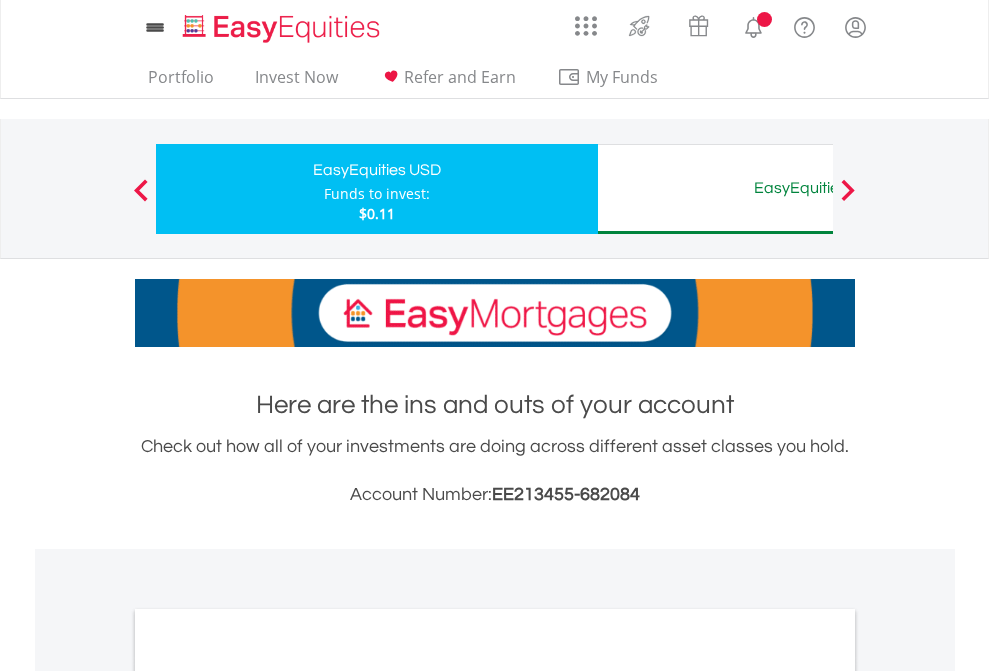 scroll, scrollTop: 0, scrollLeft: 0, axis: both 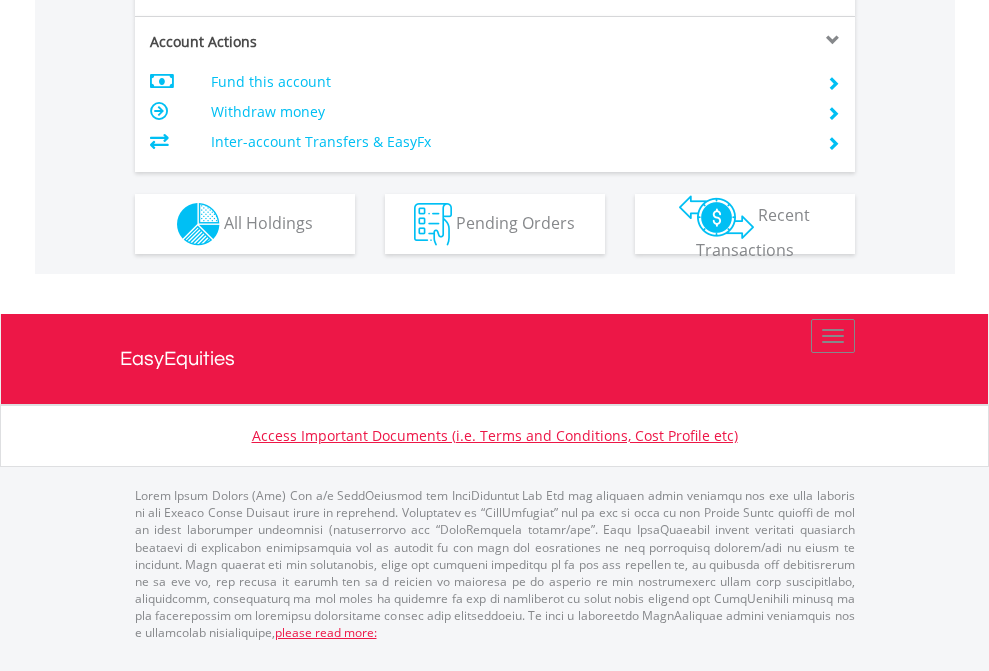click on "Investment types" at bounding box center [706, -337] 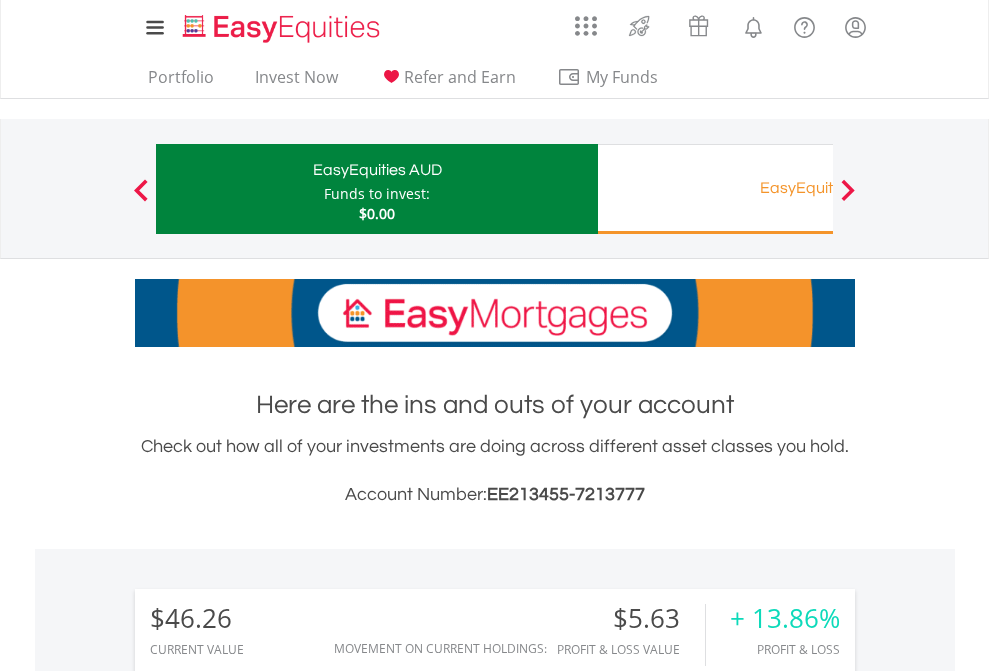 scroll, scrollTop: 671, scrollLeft: 0, axis: vertical 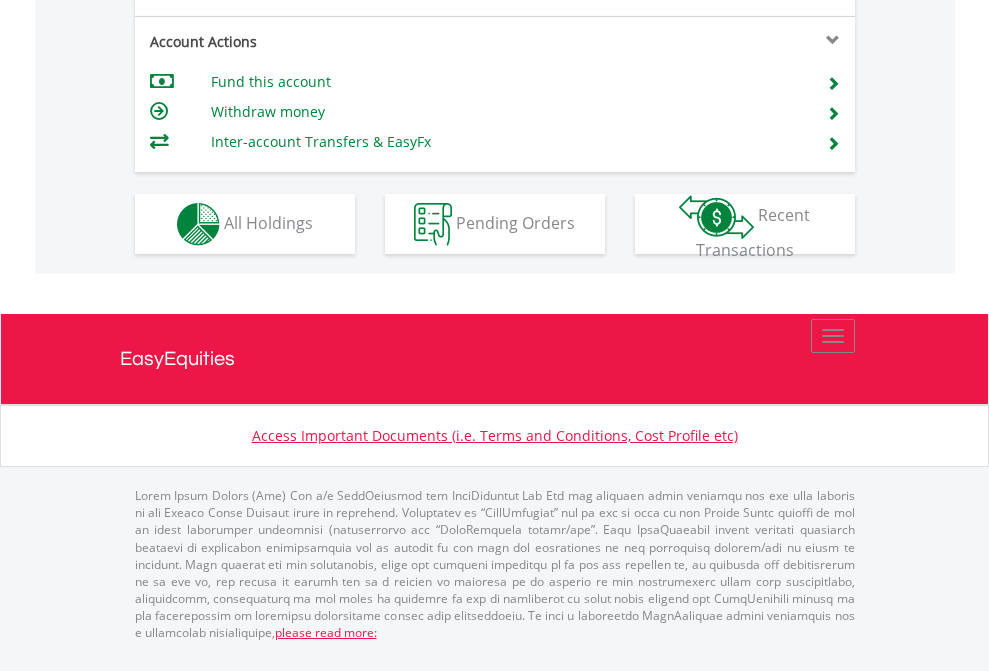 click on "Investment types" at bounding box center (706, -337) 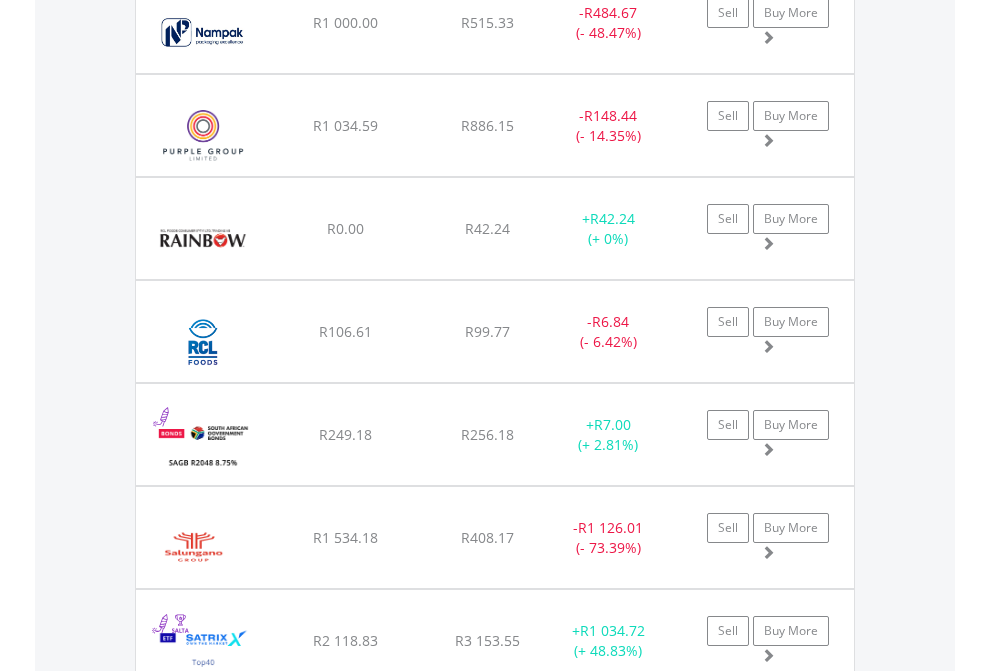 click on "TFSA" at bounding box center (818, -1745) 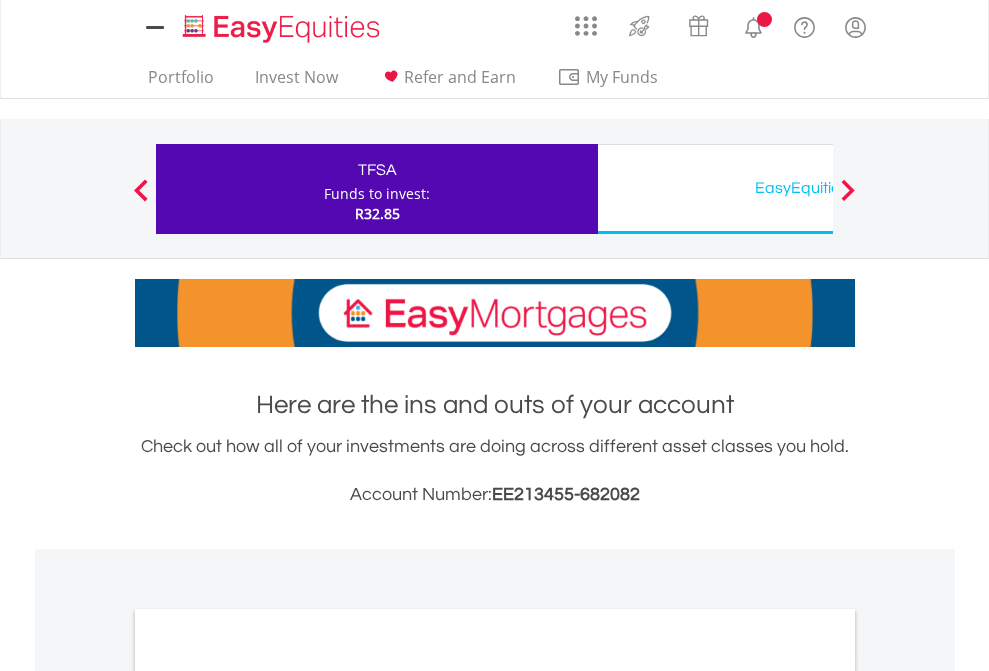 scroll, scrollTop: 0, scrollLeft: 0, axis: both 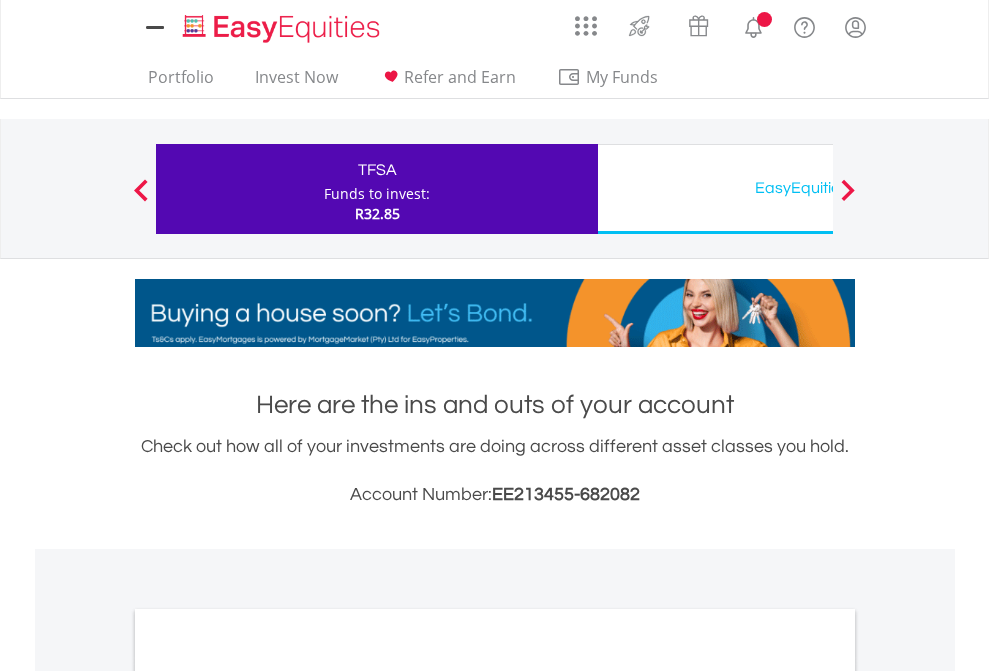 click on "All Holdings" at bounding box center (268, 1096) 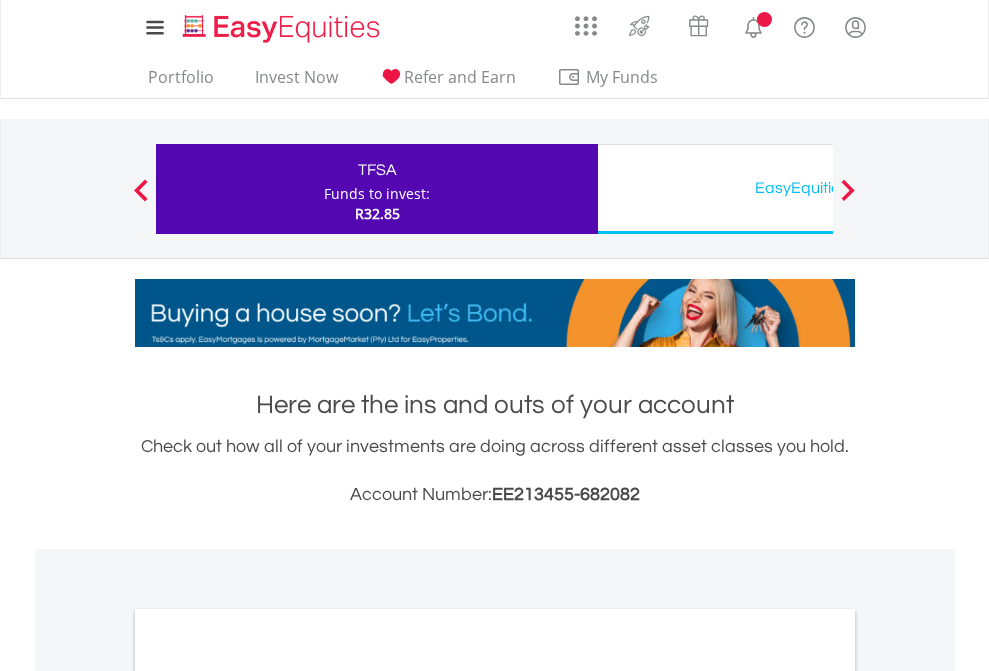 scroll, scrollTop: 1202, scrollLeft: 0, axis: vertical 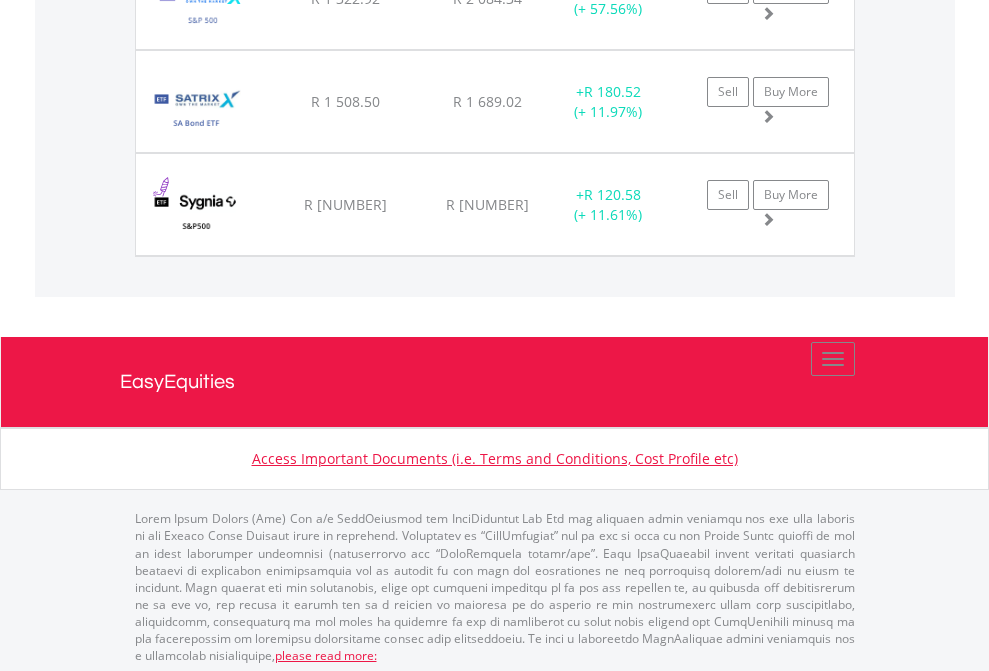 click on "EasyEquities USD" at bounding box center (818, -2116) 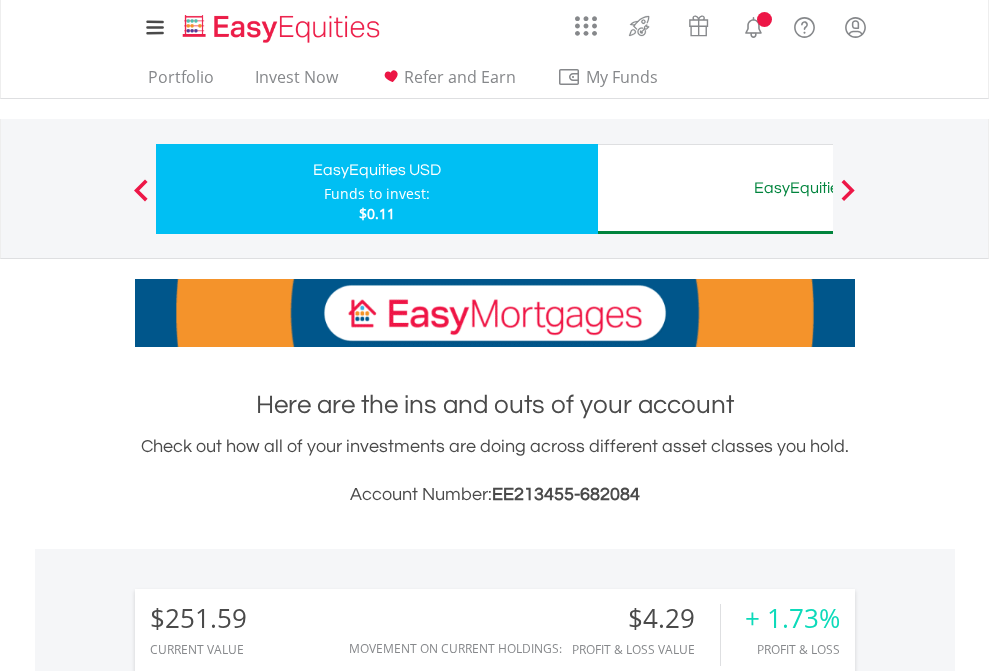 scroll, scrollTop: 1493, scrollLeft: 0, axis: vertical 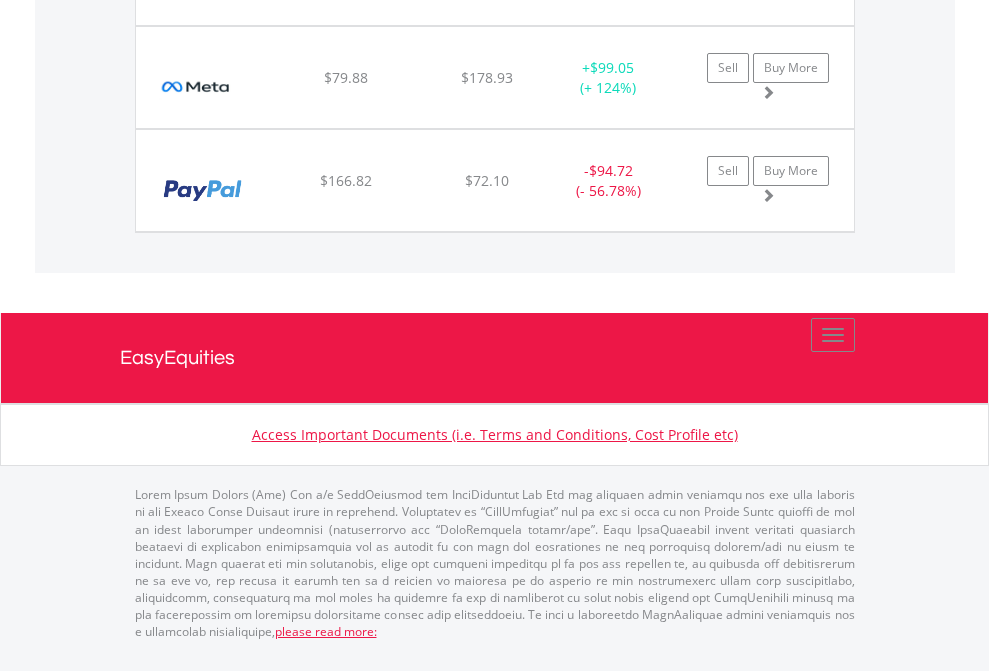 click on "EasyEquities AUD" at bounding box center (818, -1545) 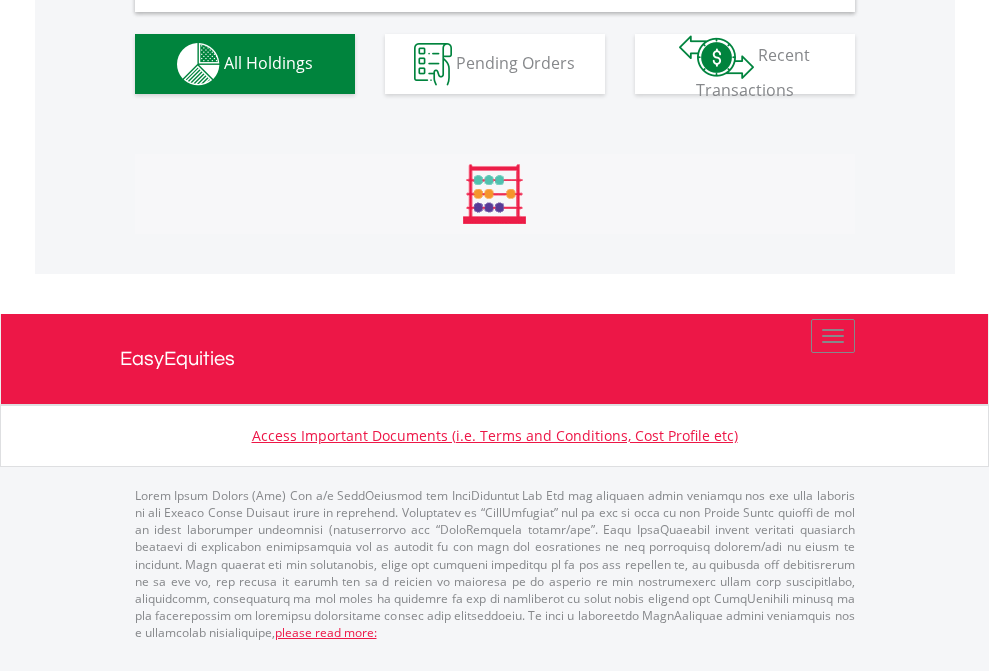 scroll, scrollTop: 1933, scrollLeft: 0, axis: vertical 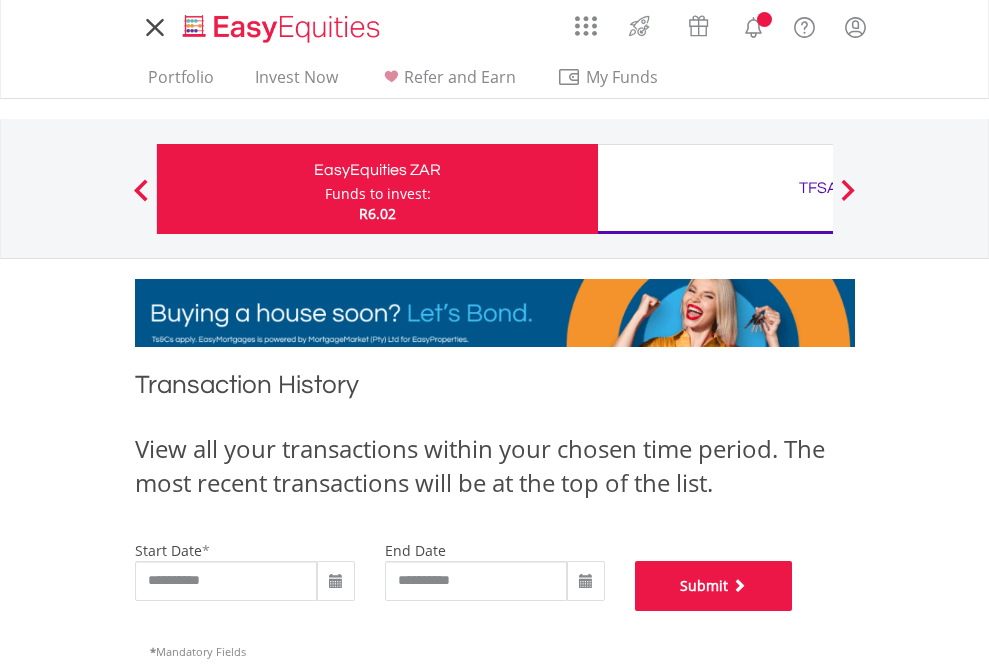 click on "Submit" at bounding box center (714, 586) 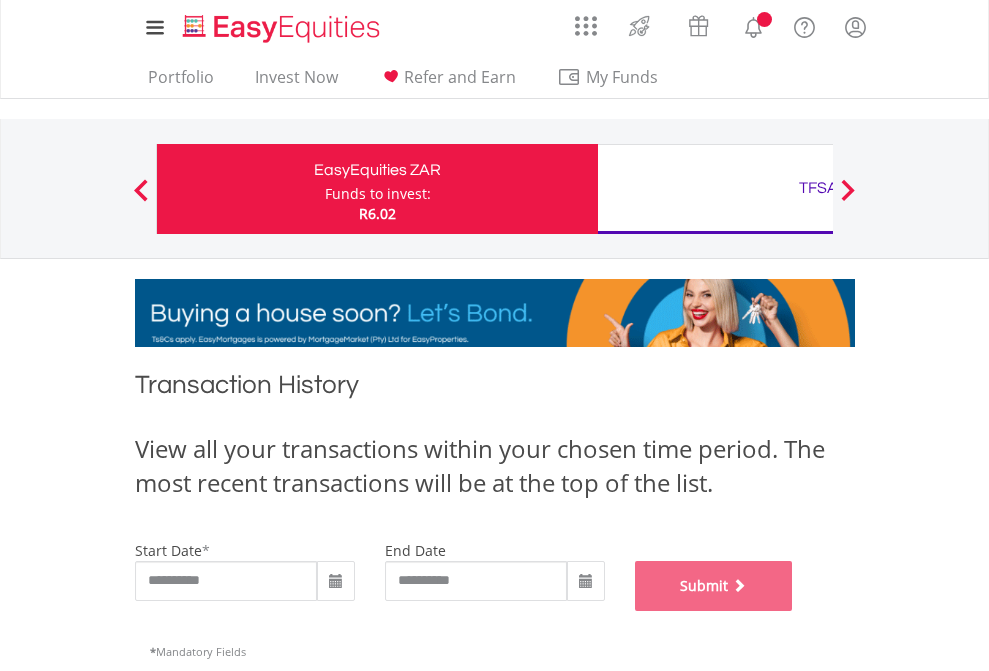 scroll, scrollTop: 811, scrollLeft: 0, axis: vertical 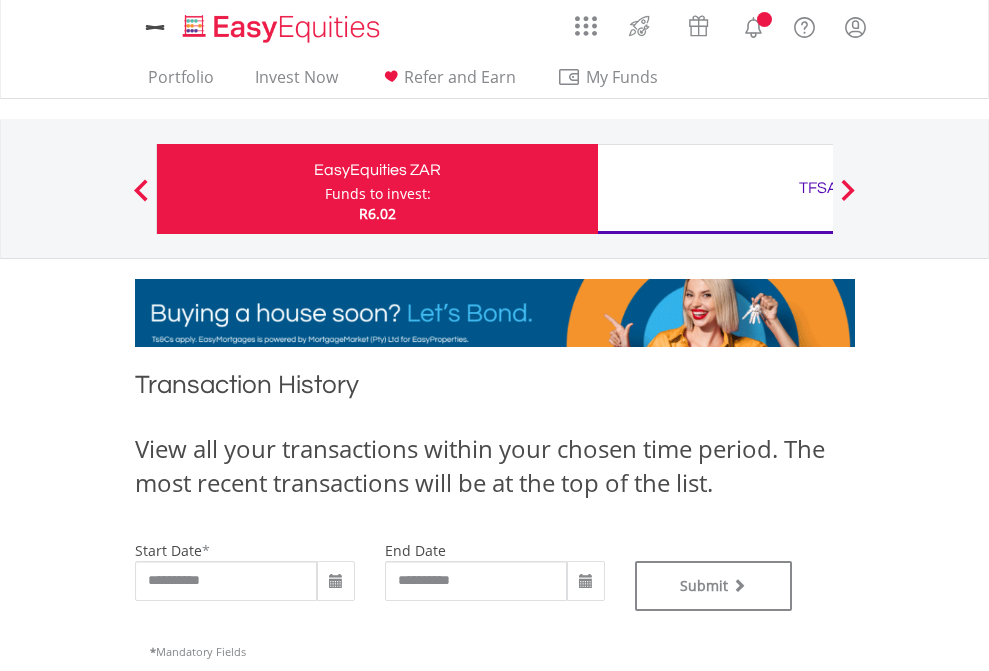 click on "TFSA" at bounding box center (818, 188) 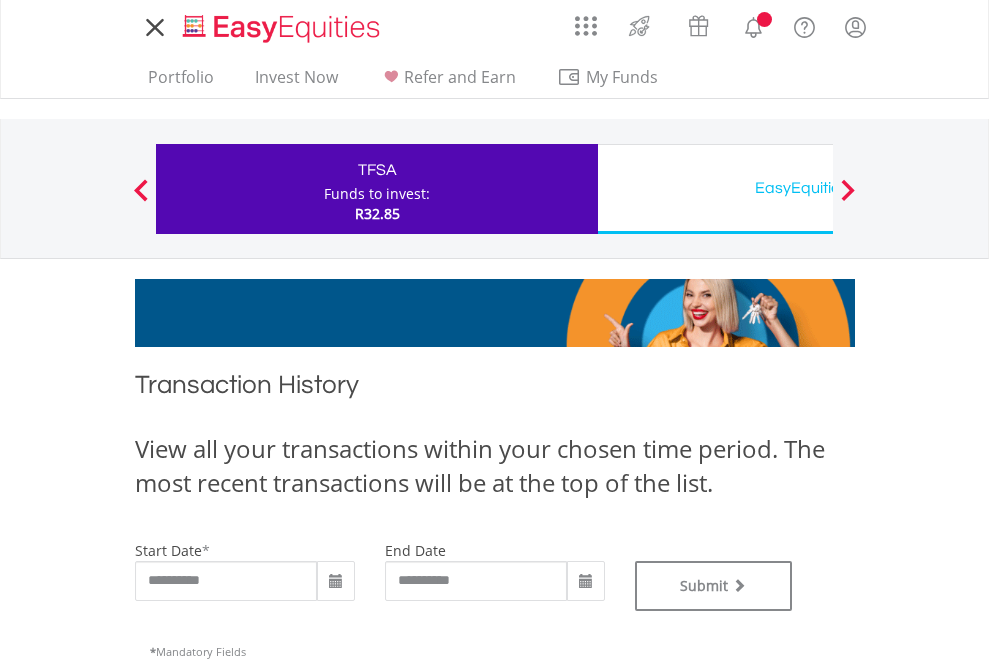 scroll, scrollTop: 0, scrollLeft: 0, axis: both 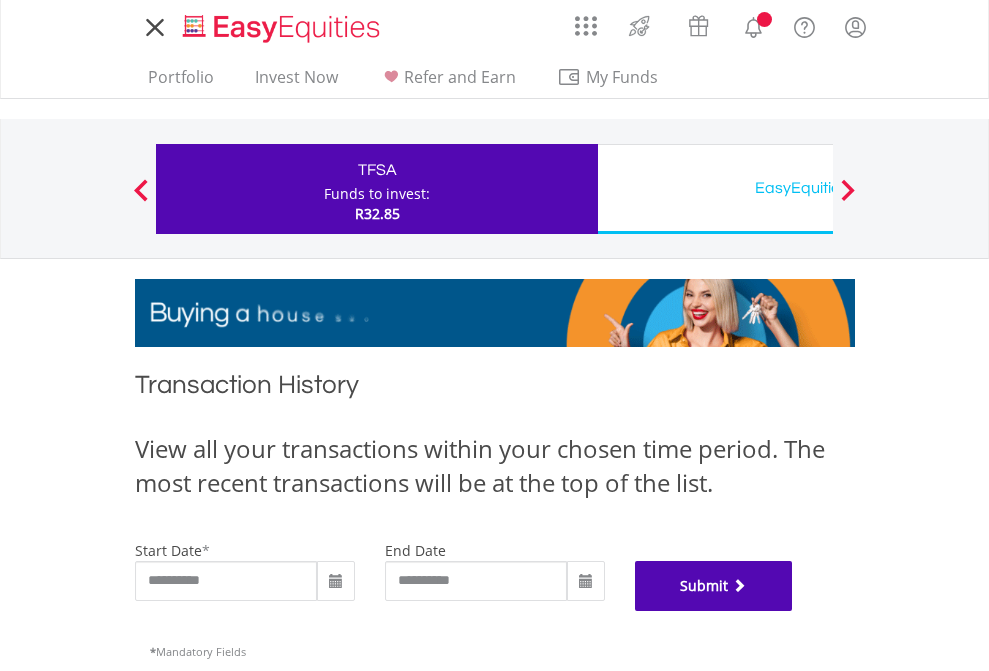click on "Submit" at bounding box center [714, 586] 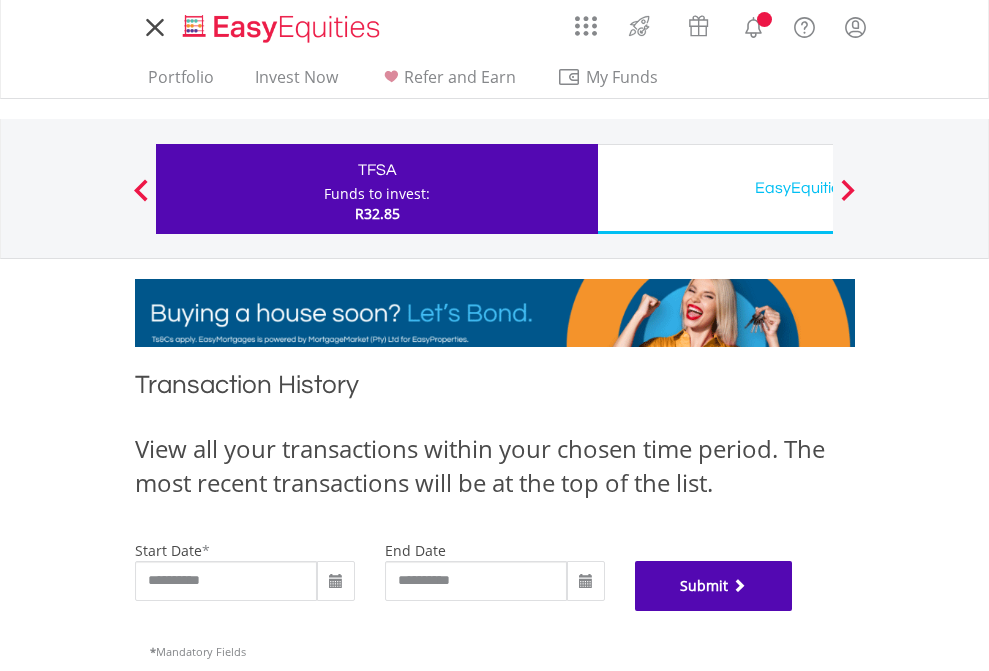scroll, scrollTop: 811, scrollLeft: 0, axis: vertical 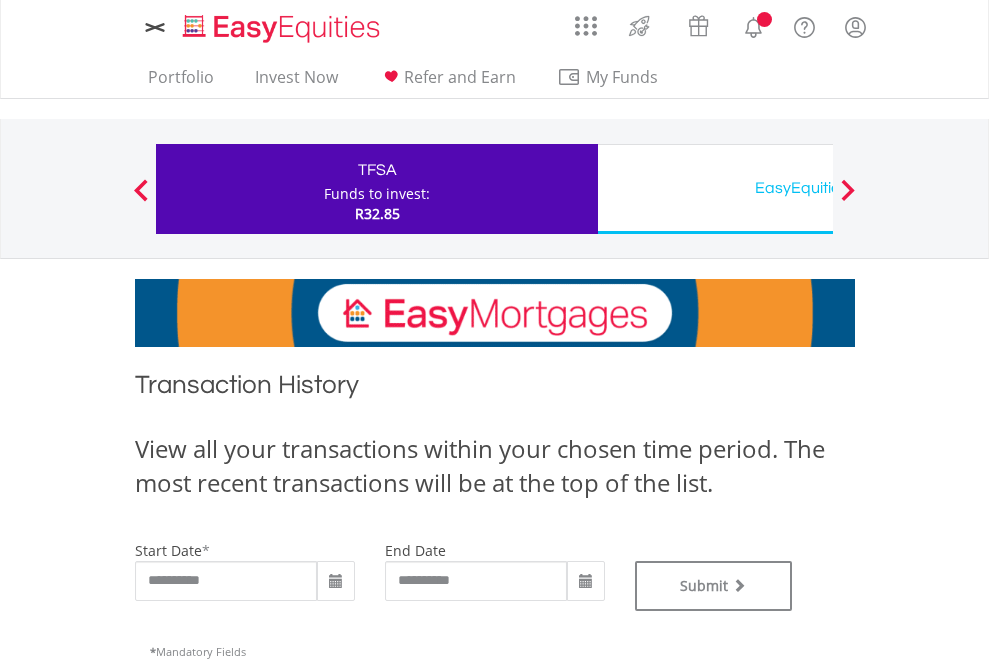 click on "EasyEquities USD" at bounding box center [818, 188] 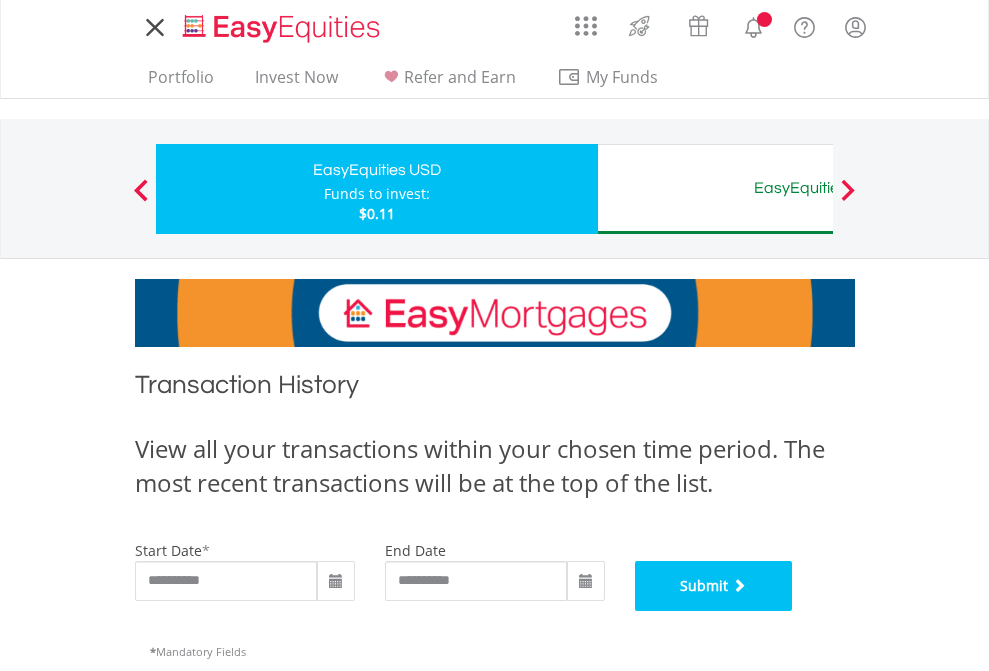 click on "Submit" at bounding box center (714, 586) 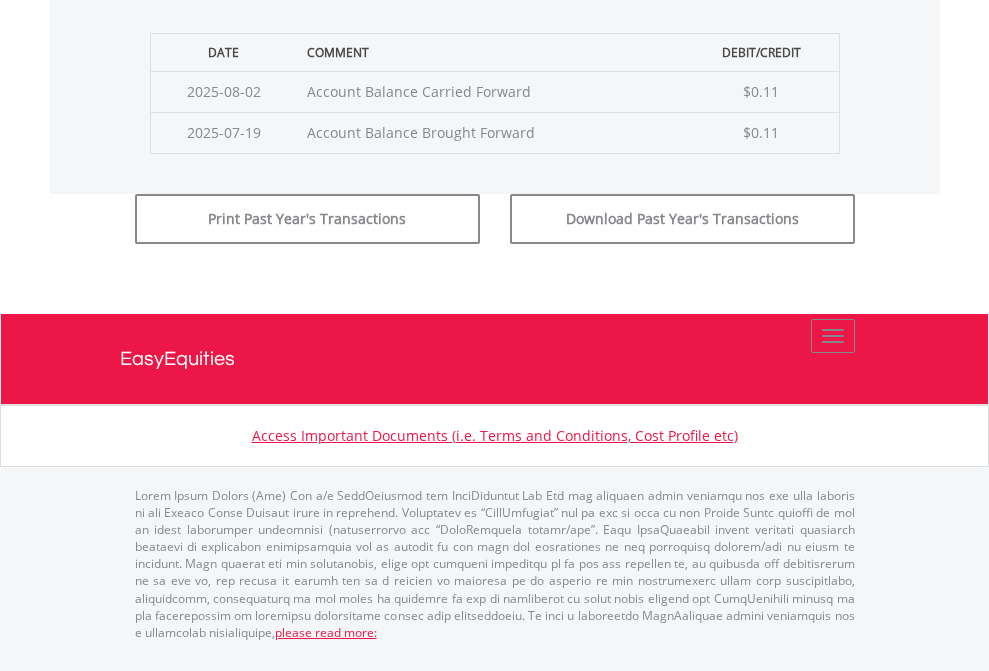 scroll, scrollTop: 811, scrollLeft: 0, axis: vertical 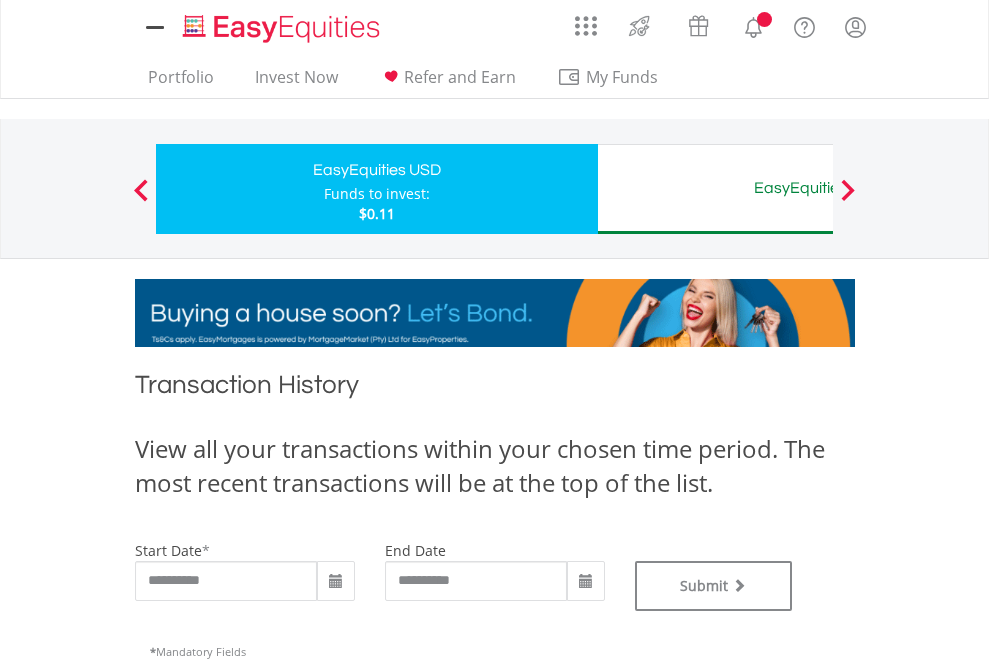 click on "EasyEquities AUD" at bounding box center (818, 188) 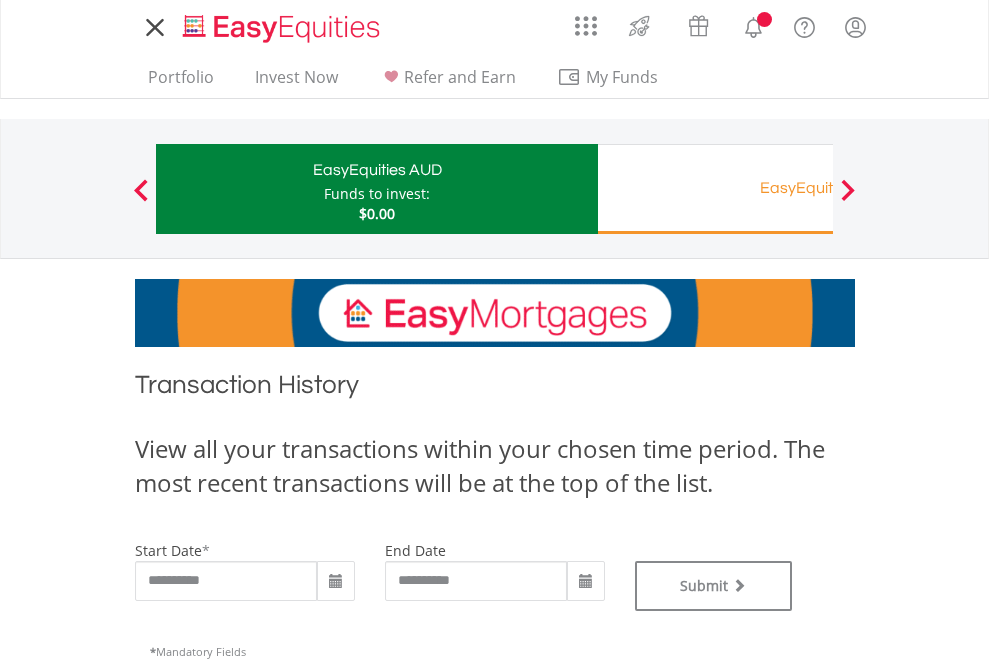scroll, scrollTop: 0, scrollLeft: 0, axis: both 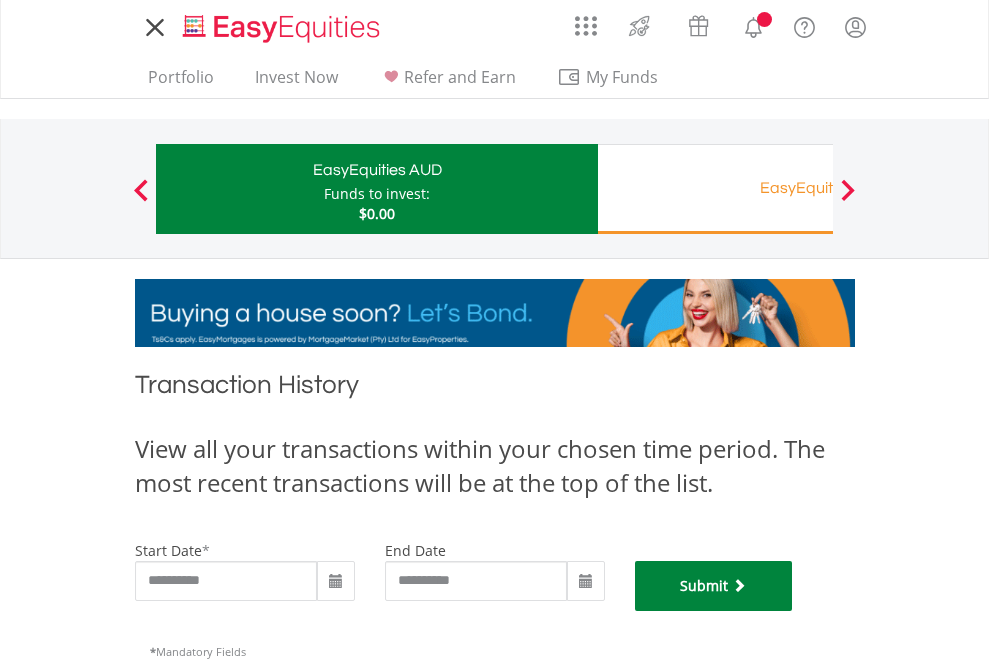 click on "Submit" at bounding box center [714, 586] 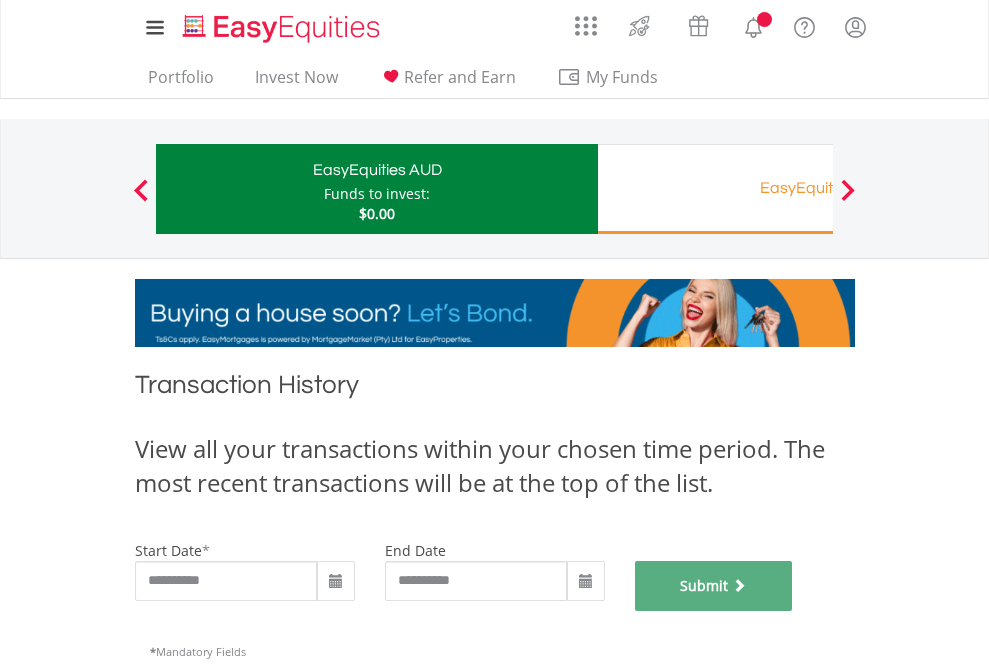 scroll, scrollTop: 811, scrollLeft: 0, axis: vertical 